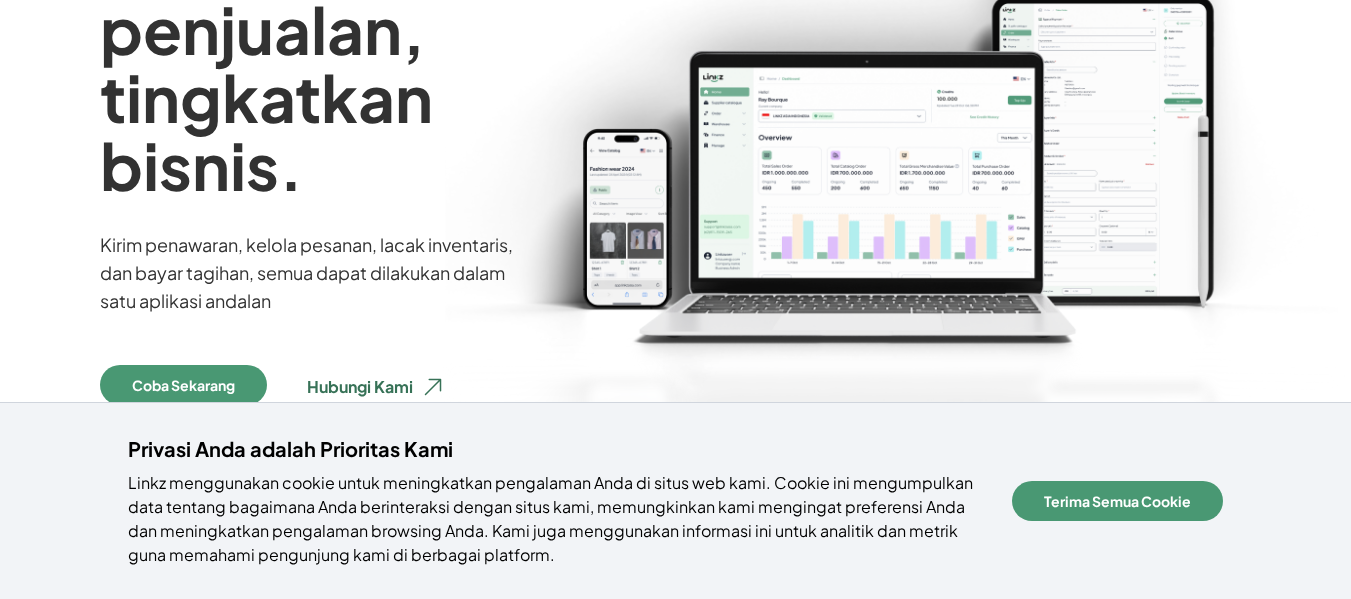 scroll, scrollTop: 800, scrollLeft: 0, axis: vertical 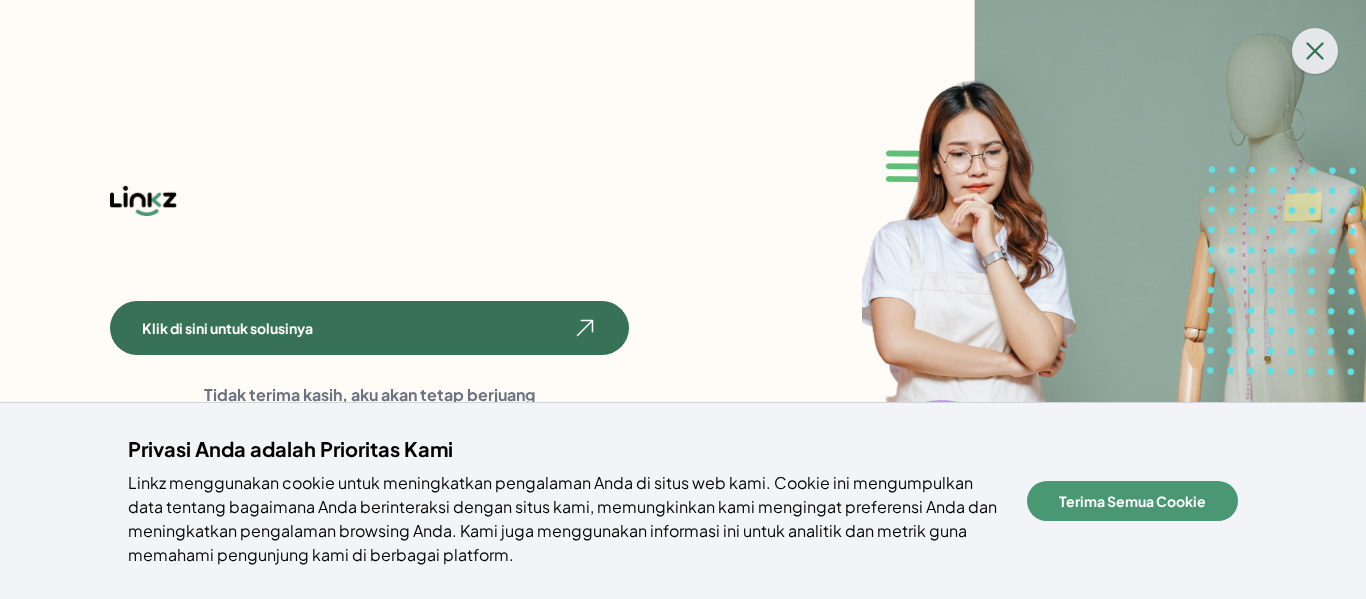 click at bounding box center [1315, 51] 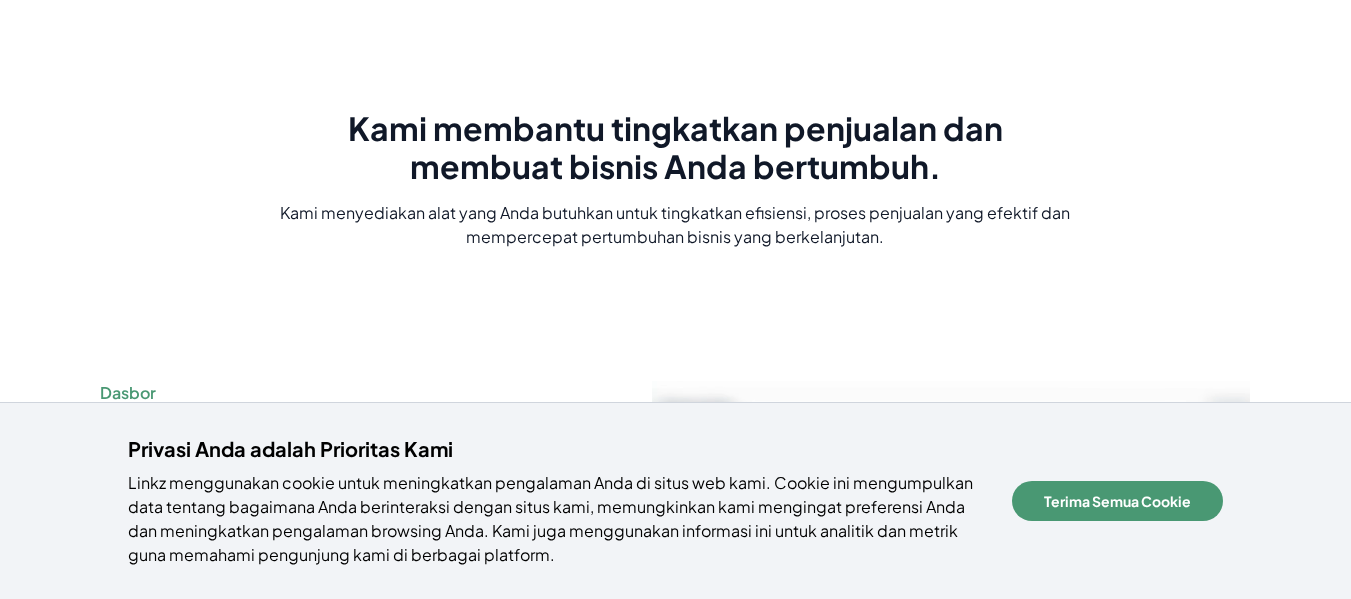 scroll, scrollTop: 1100, scrollLeft: 0, axis: vertical 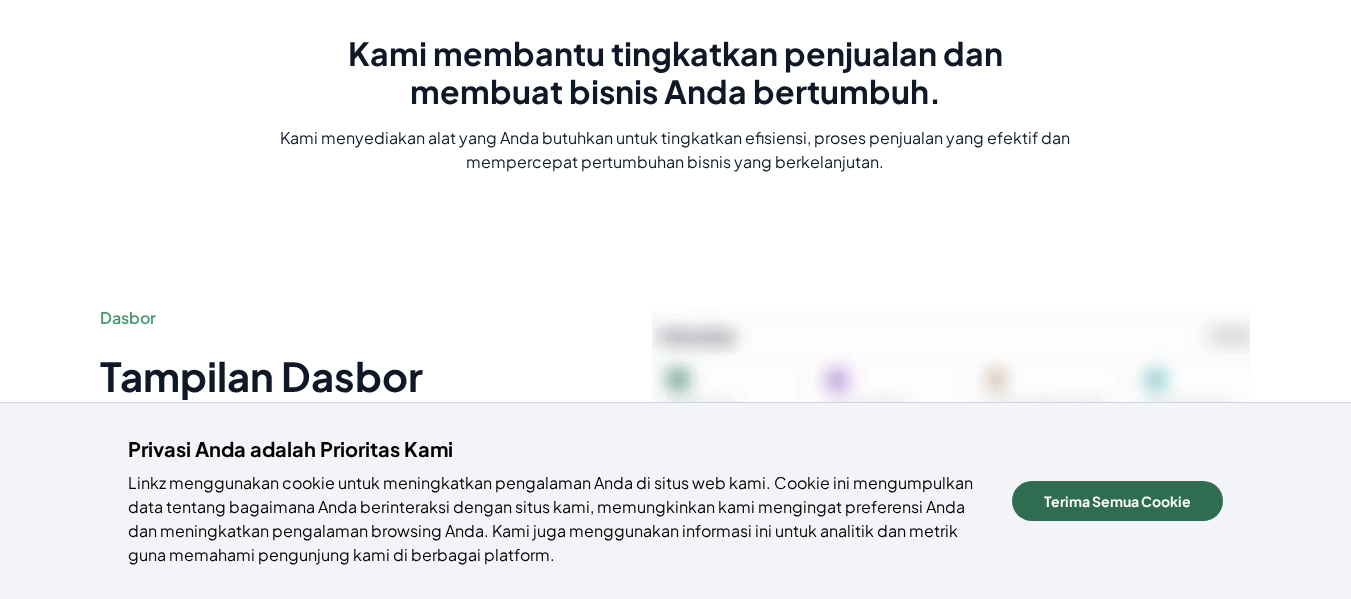 click on "Terima Semua Cookie" at bounding box center [1117, 501] 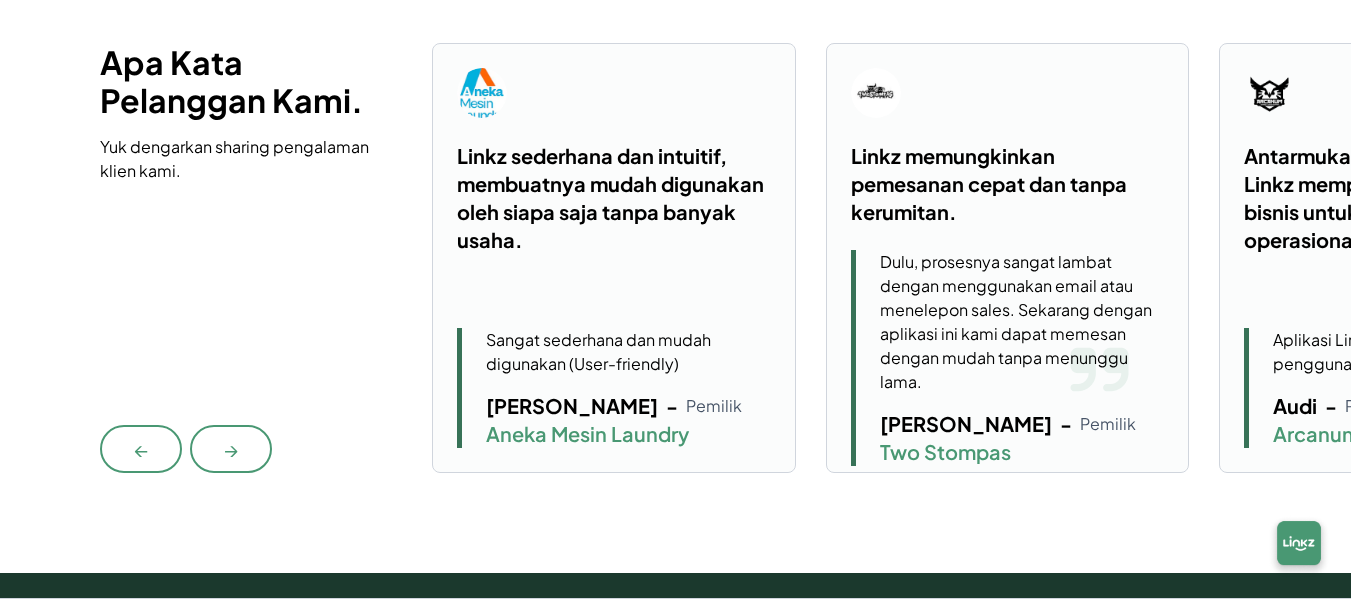 scroll, scrollTop: 4400, scrollLeft: 0, axis: vertical 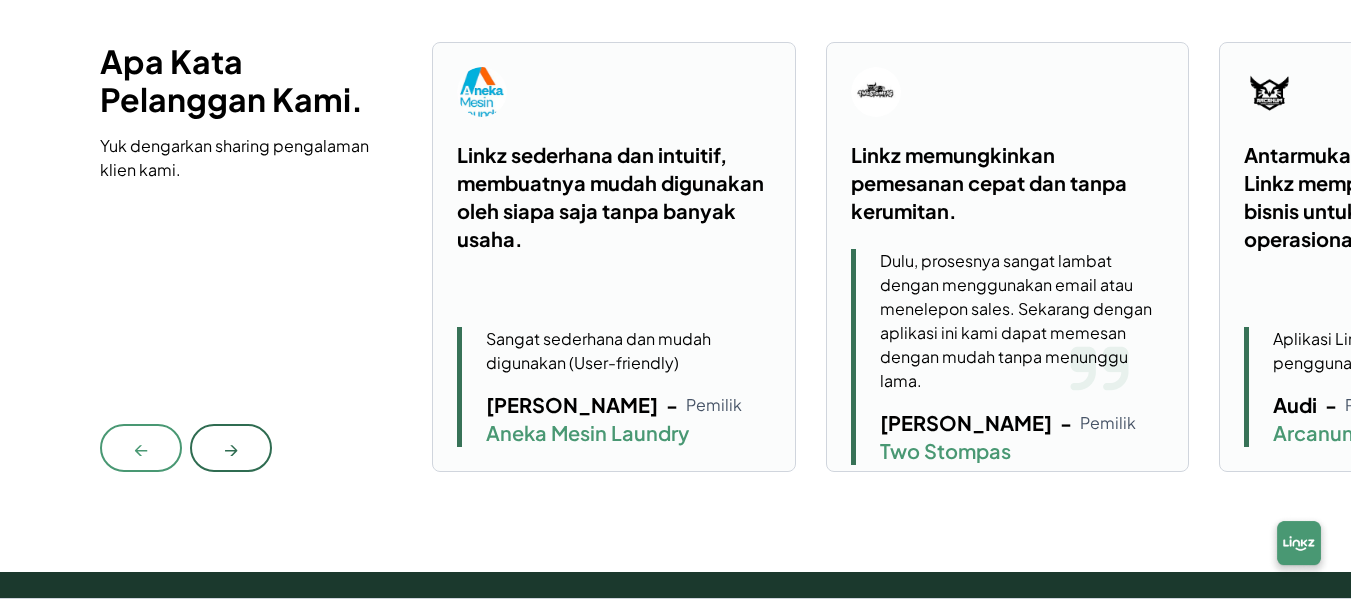 click on "→" at bounding box center [231, 448] 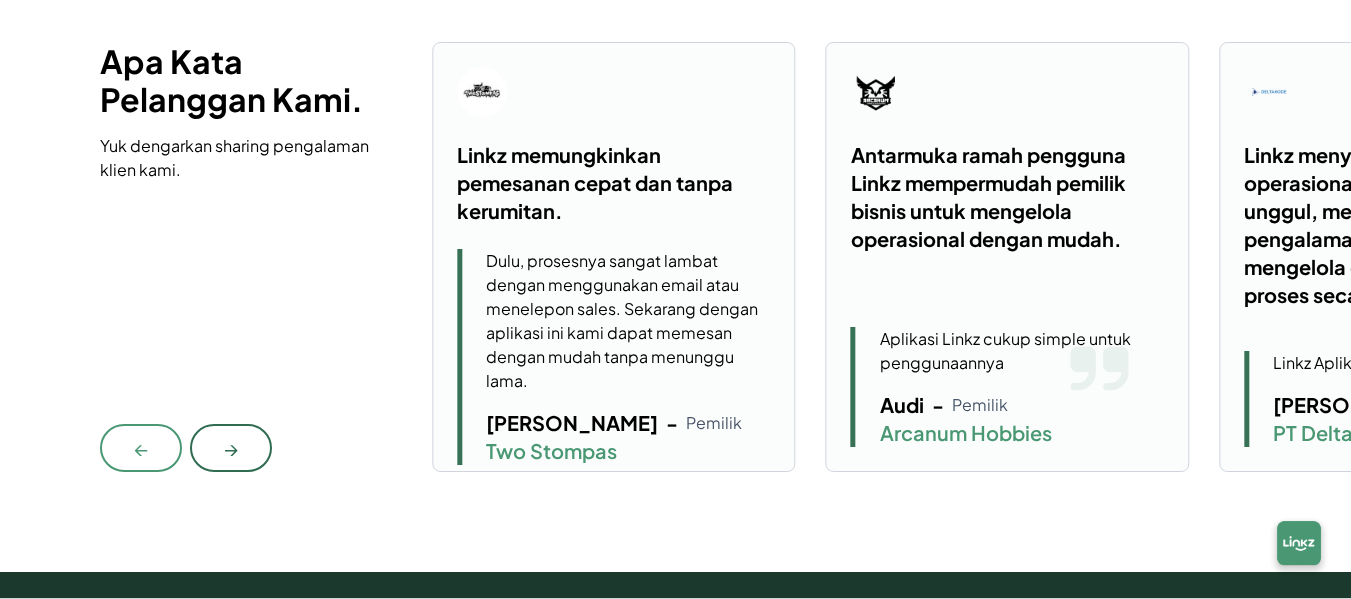 click on "→" at bounding box center [231, 448] 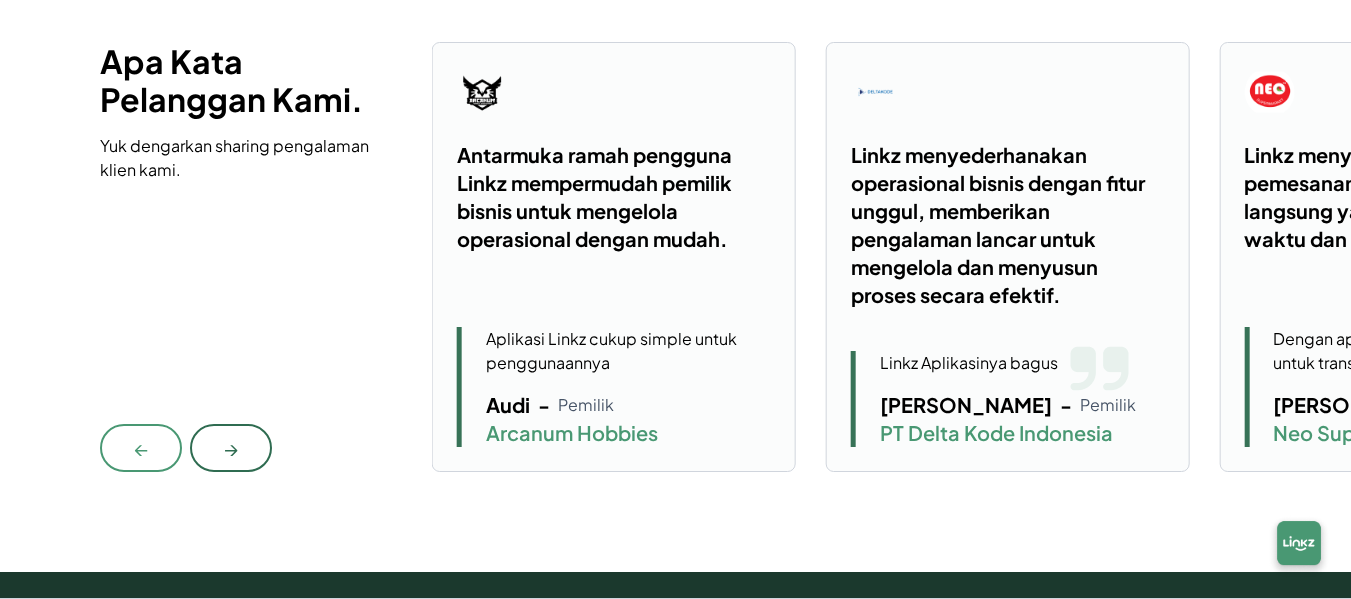 click on "→" at bounding box center [231, 448] 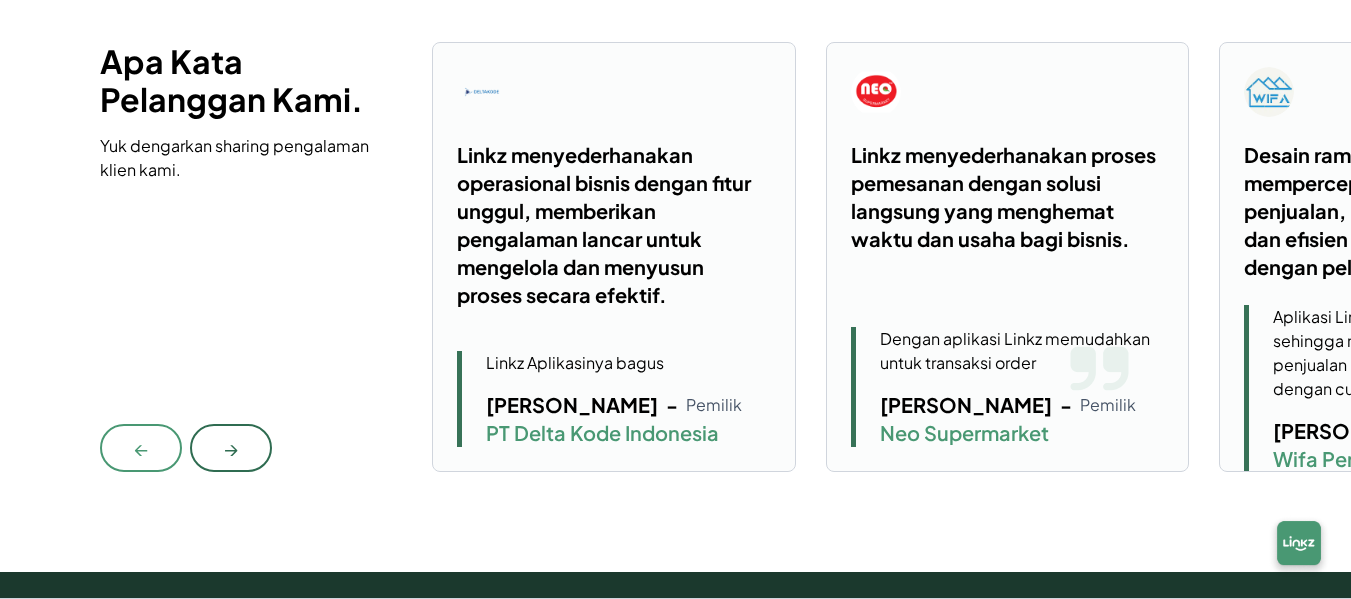 click on "→" at bounding box center (231, 448) 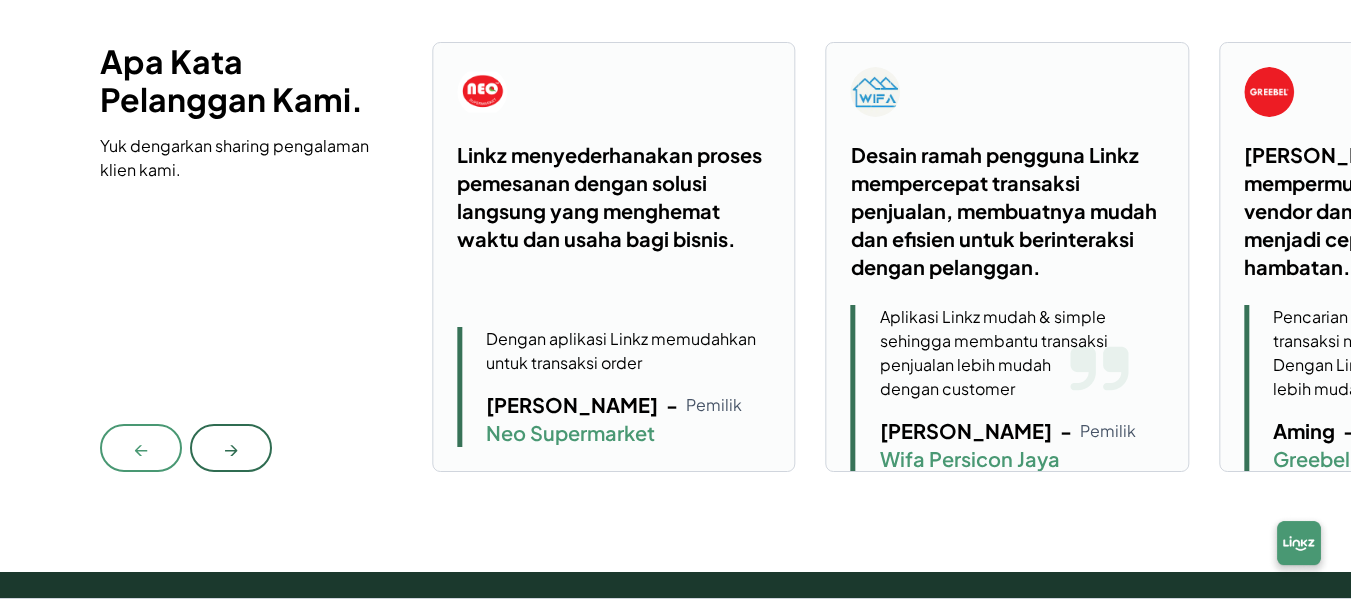 click on "→" at bounding box center (231, 448) 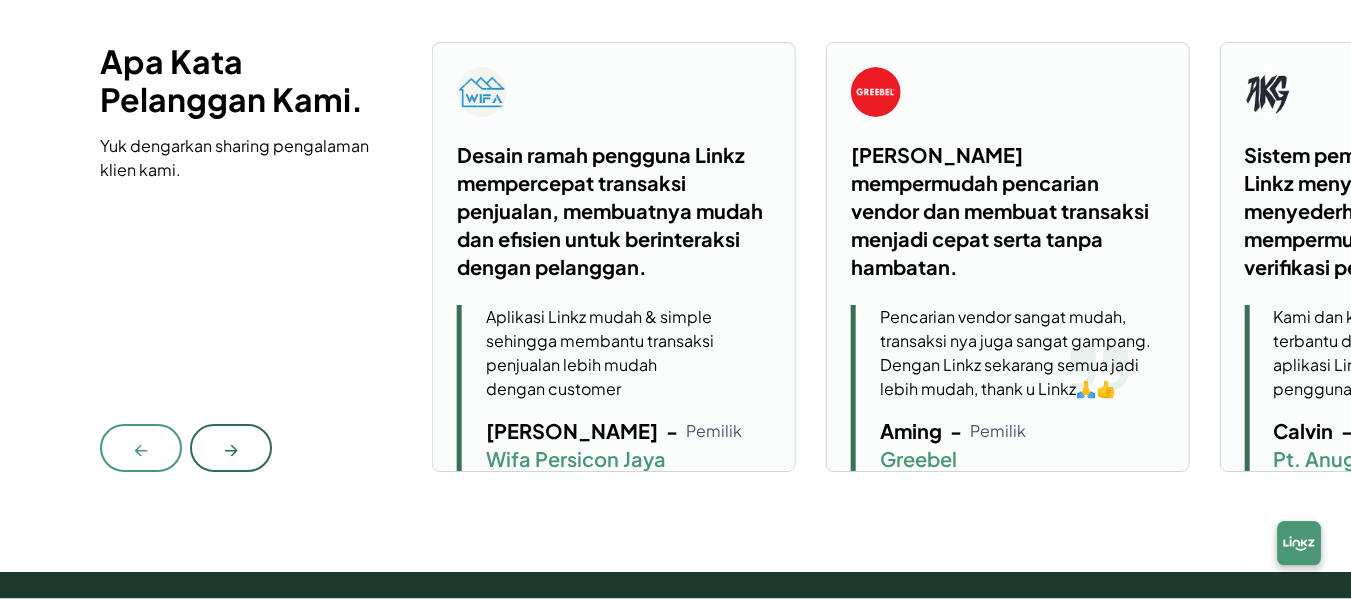 click on "→" at bounding box center (231, 448) 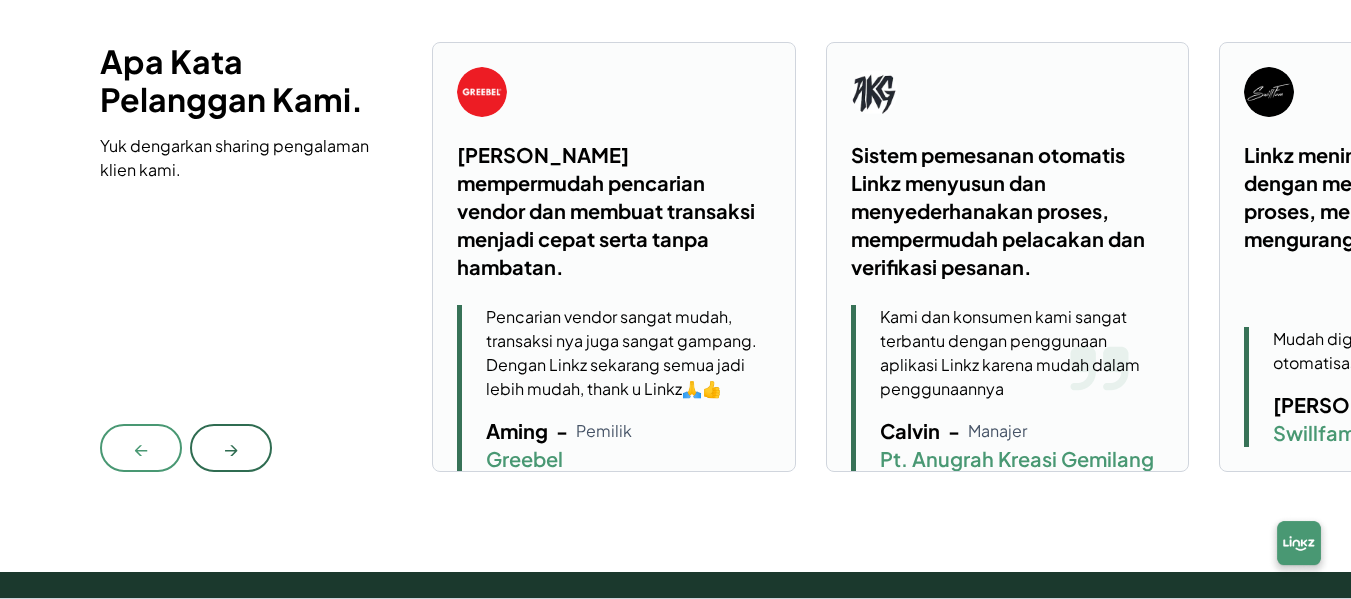 click on "→" at bounding box center (231, 448) 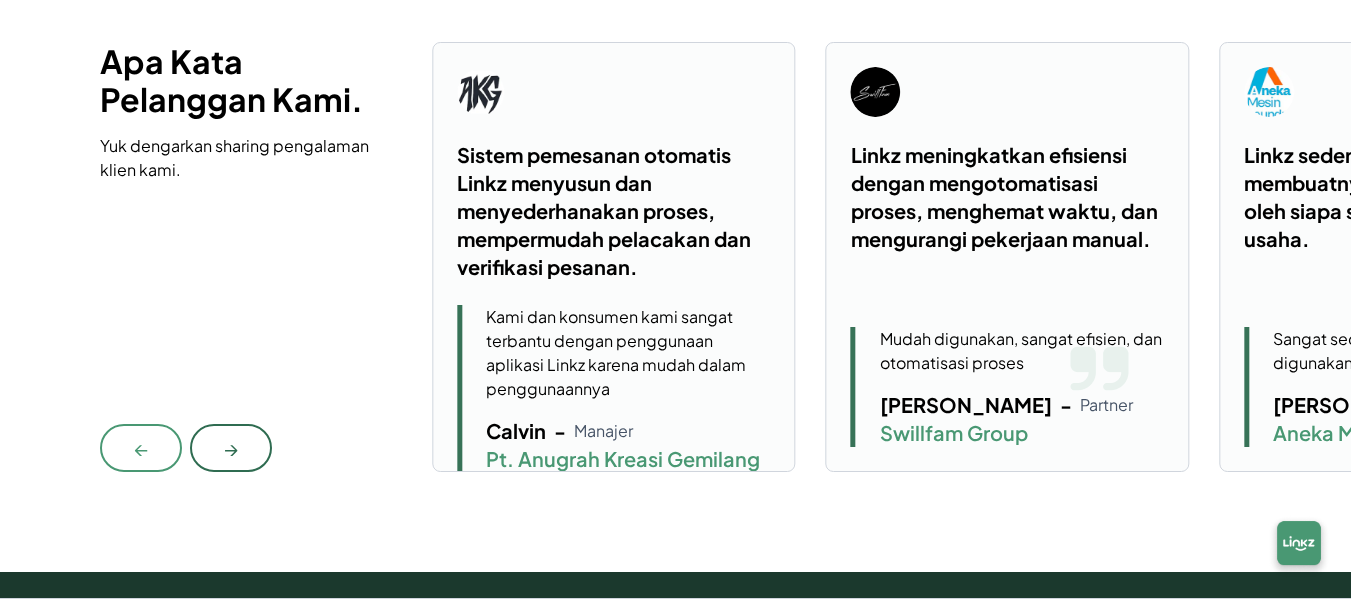 click on "→" at bounding box center (231, 448) 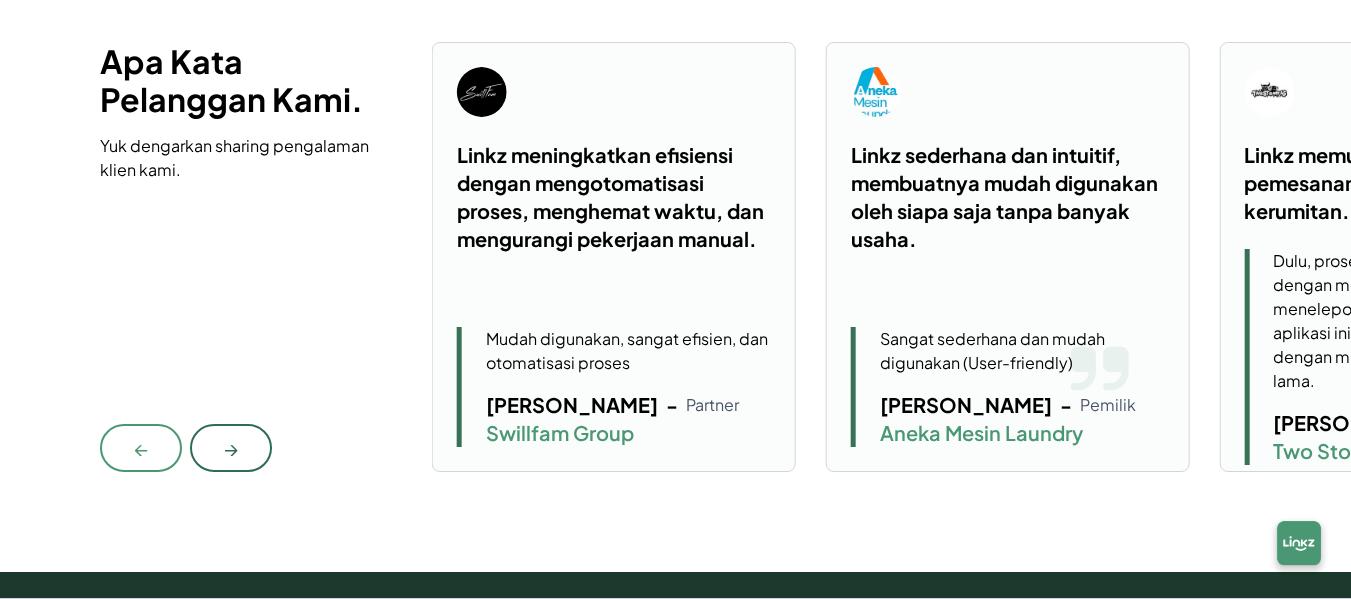 click on "→" at bounding box center (231, 448) 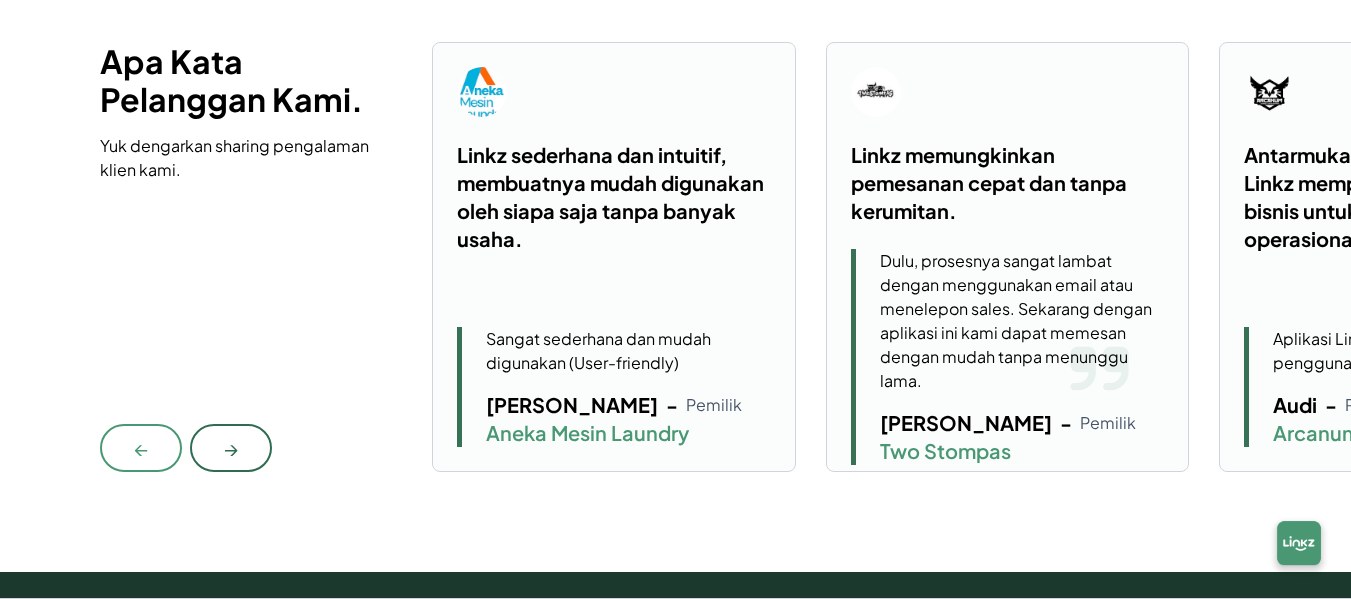 click on "→" at bounding box center [231, 448] 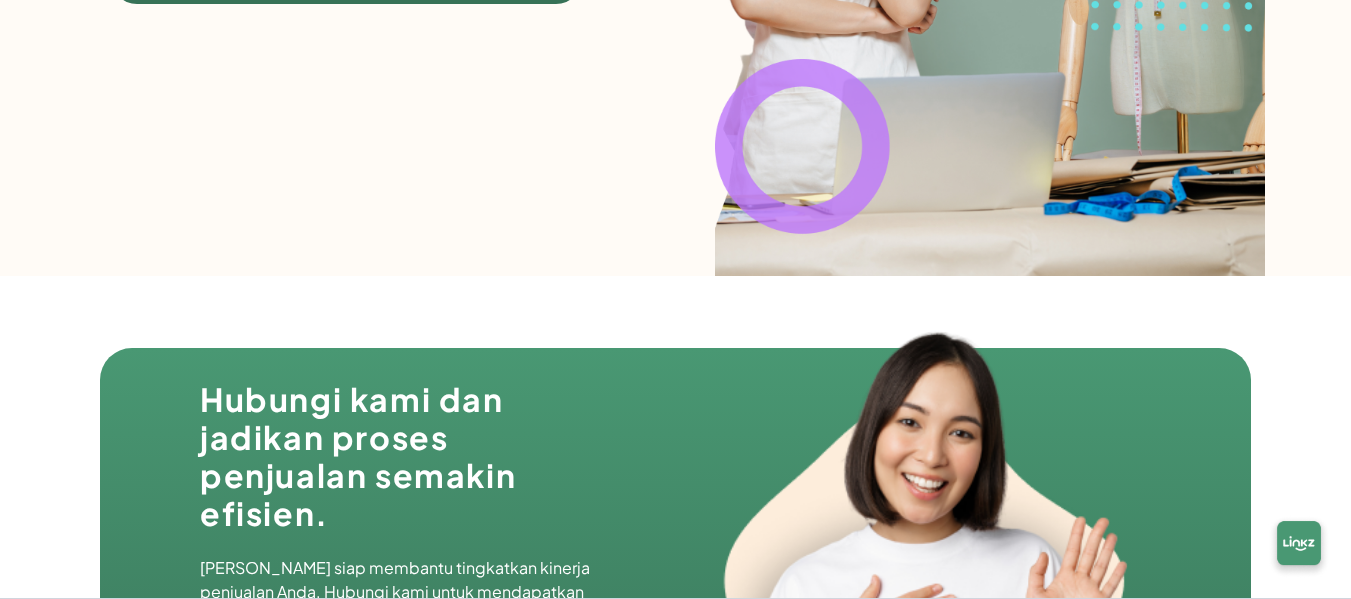scroll, scrollTop: 6567, scrollLeft: 0, axis: vertical 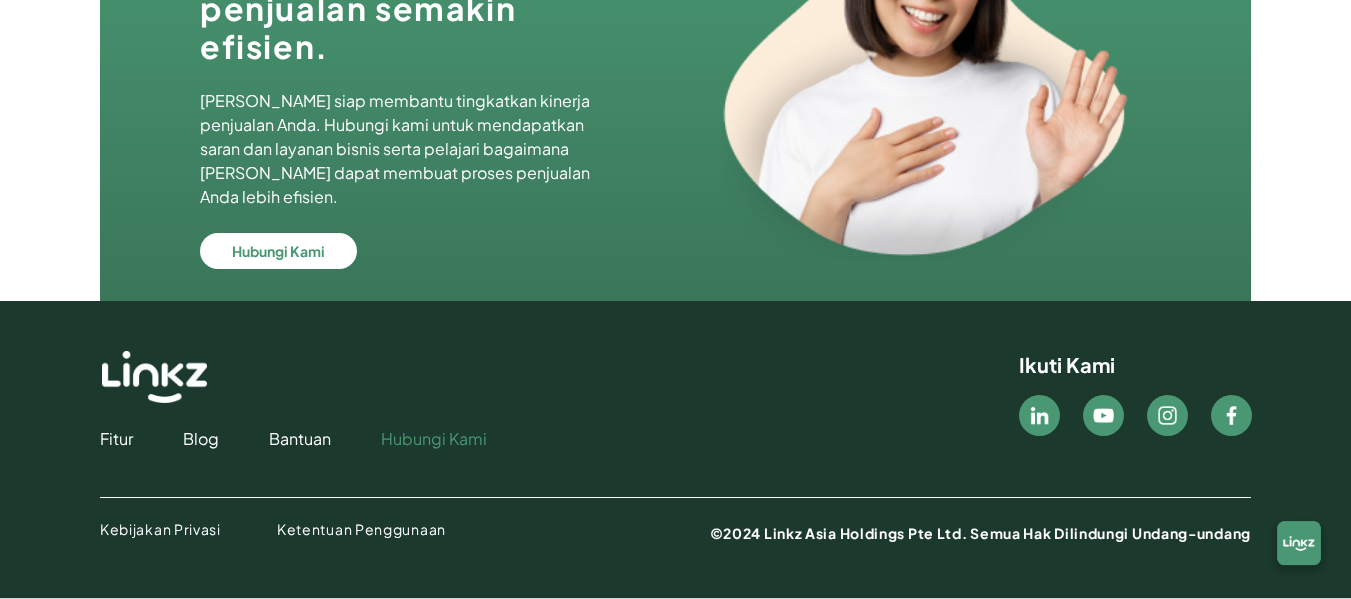 click on "Hubungi Kami" at bounding box center [434, 439] 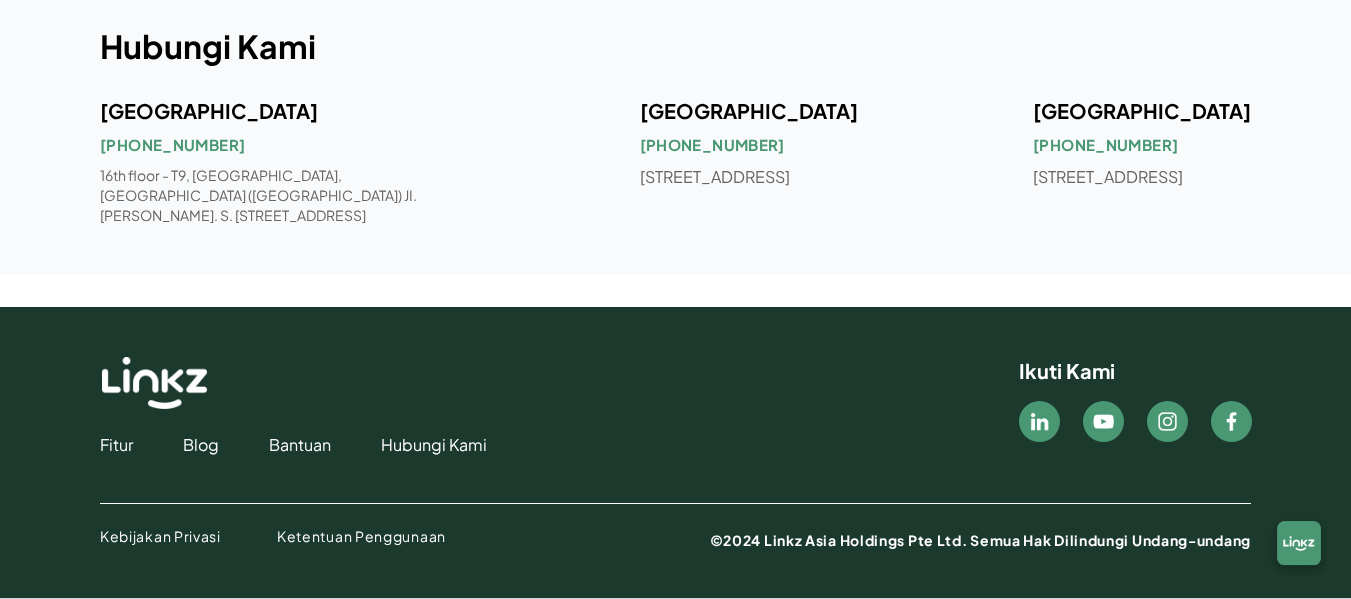 scroll, scrollTop: 1129, scrollLeft: 0, axis: vertical 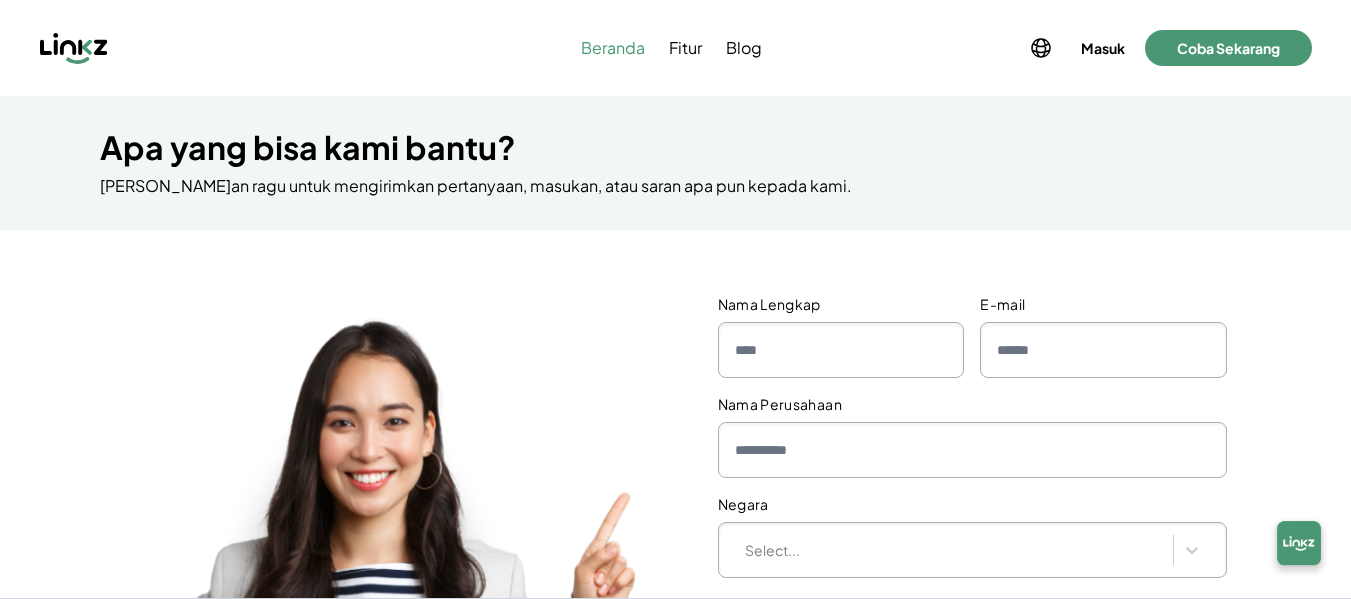 click on "Beranda" at bounding box center [613, 48] 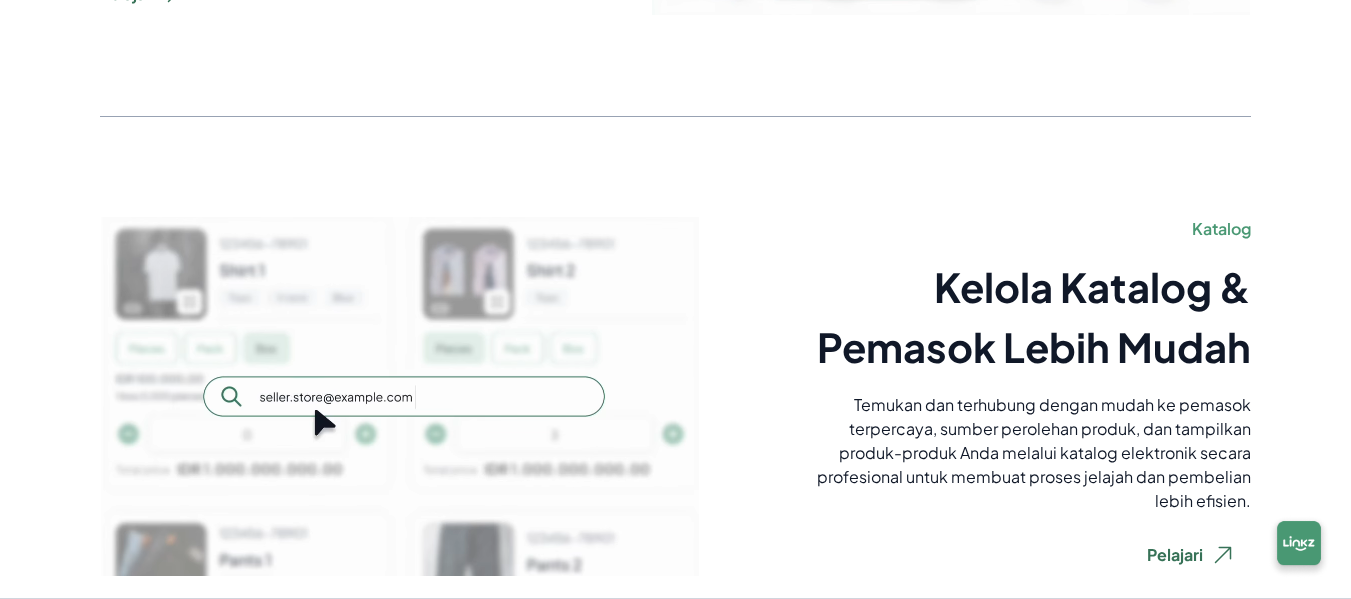 scroll, scrollTop: 1900, scrollLeft: 0, axis: vertical 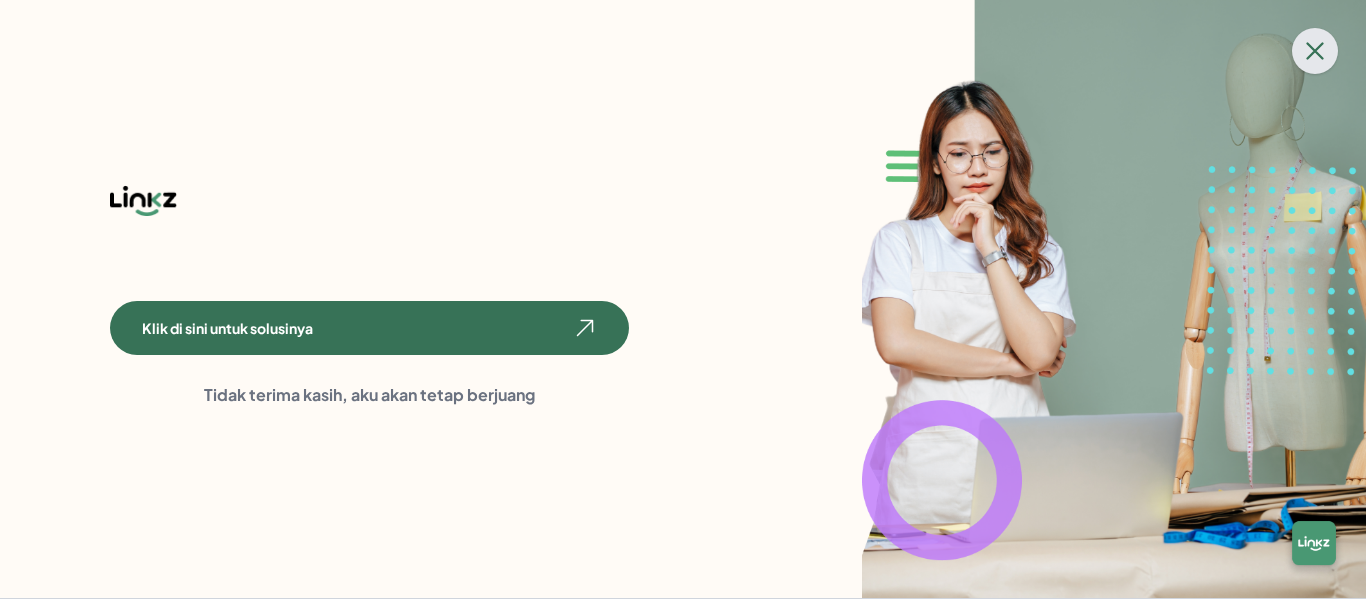 click at bounding box center (1315, 51) 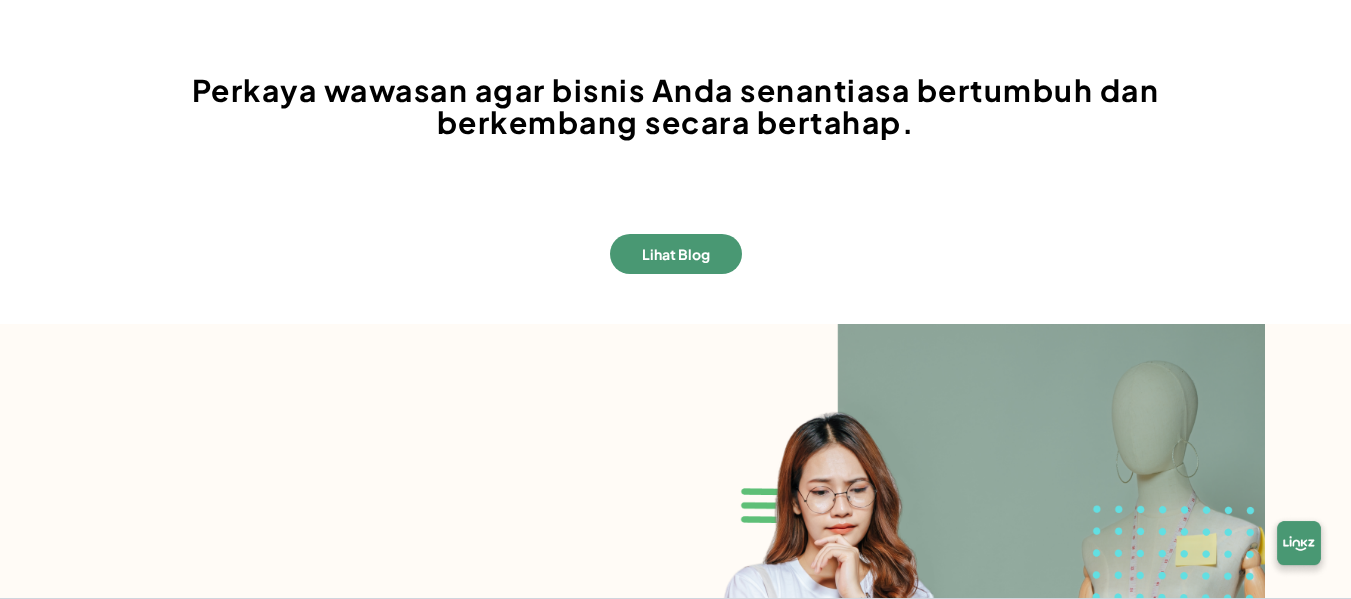 scroll, scrollTop: 5400, scrollLeft: 0, axis: vertical 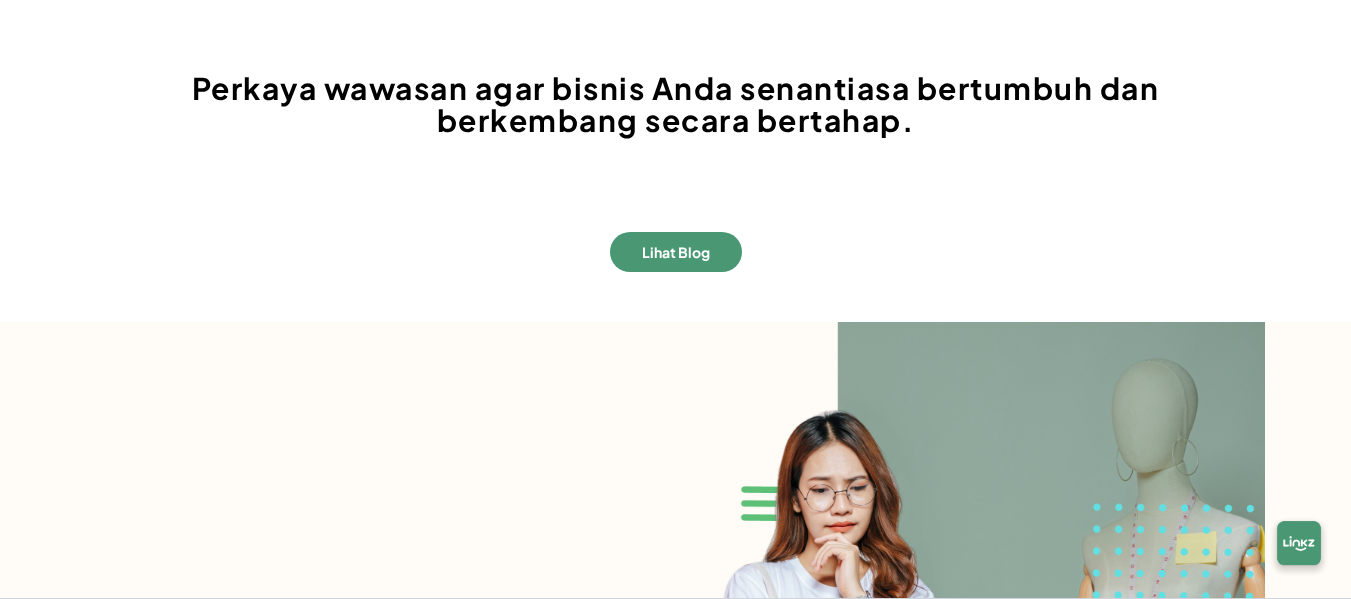 click at bounding box center (990, 649) 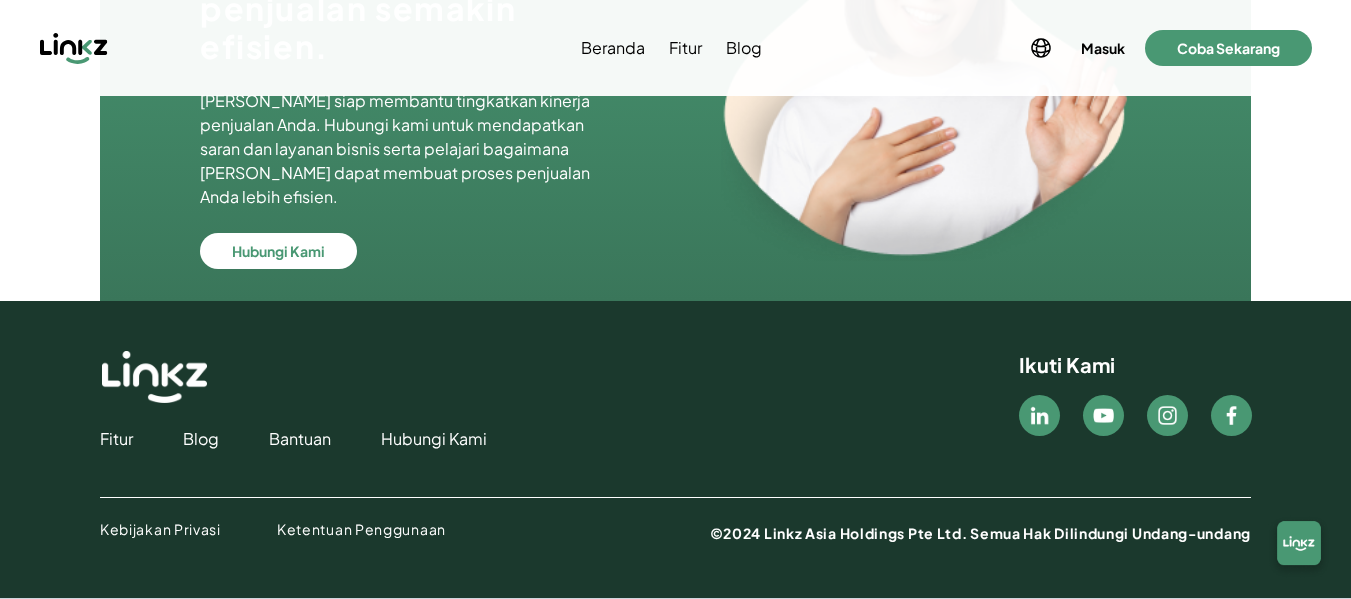 scroll, scrollTop: 6467, scrollLeft: 0, axis: vertical 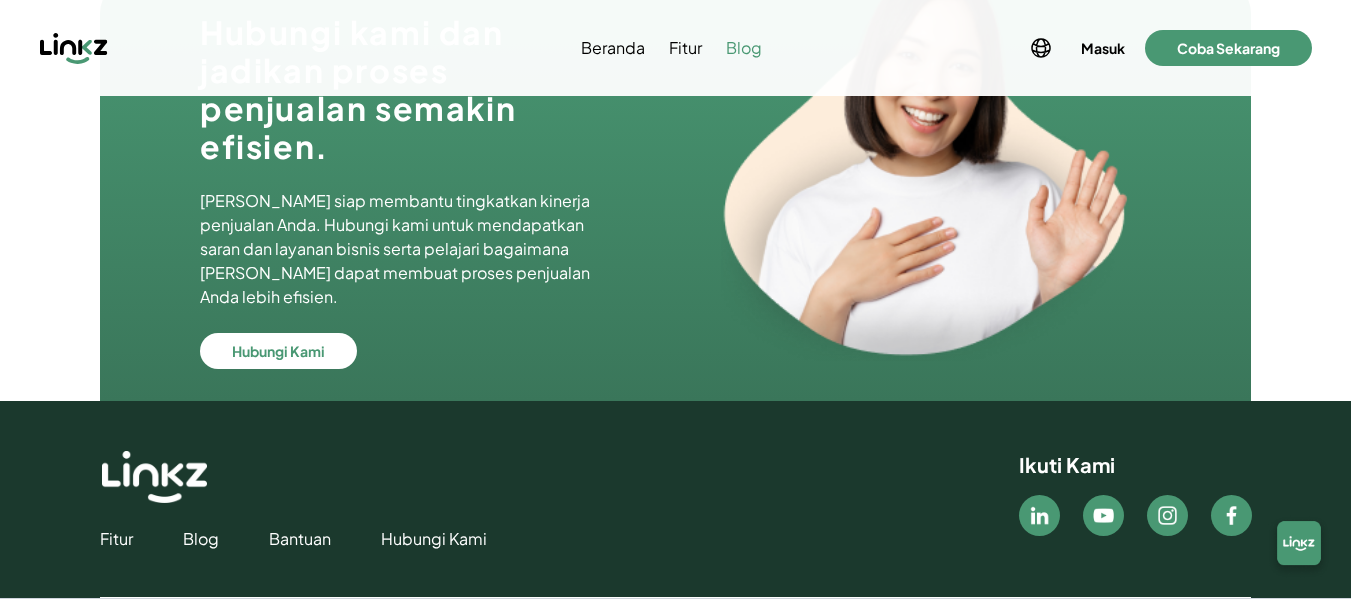 click on "Blog" at bounding box center (744, 48) 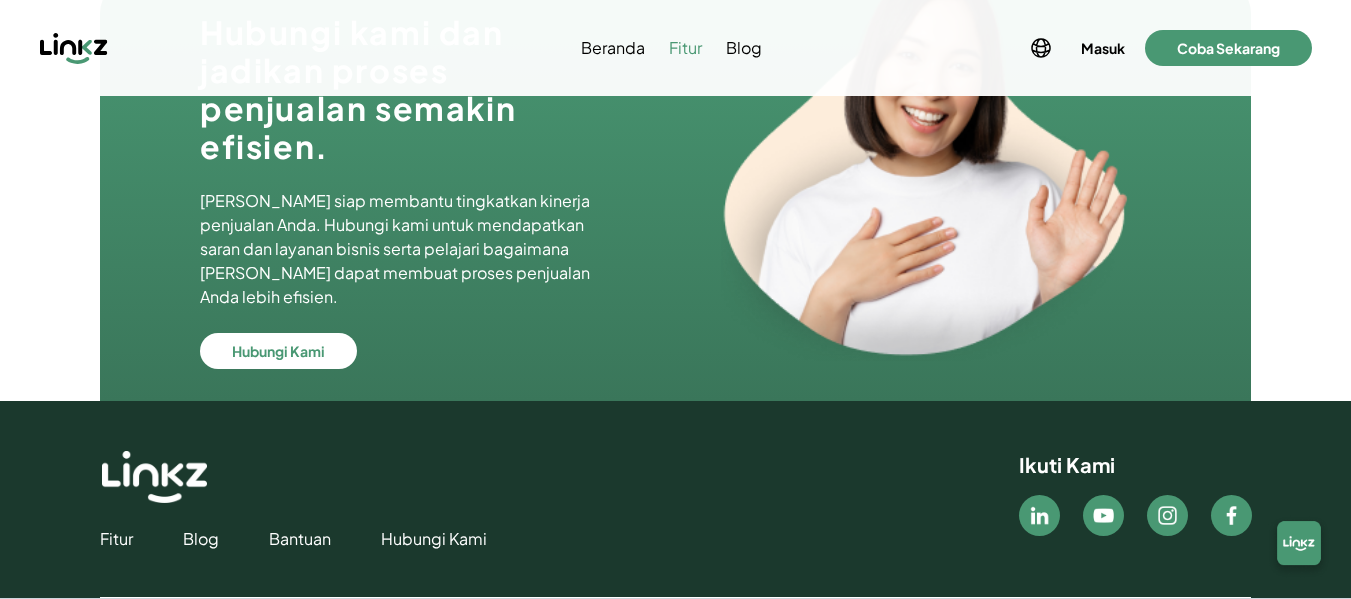 click on "Fitur" at bounding box center (685, 48) 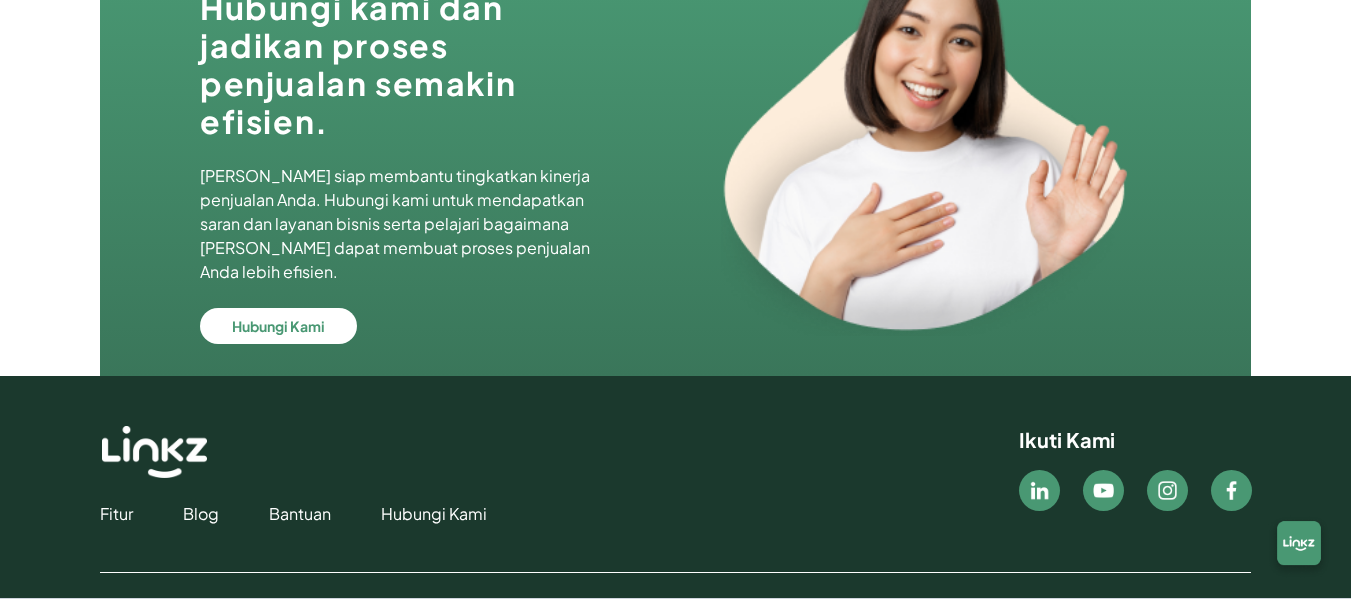 scroll, scrollTop: 3881, scrollLeft: 0, axis: vertical 